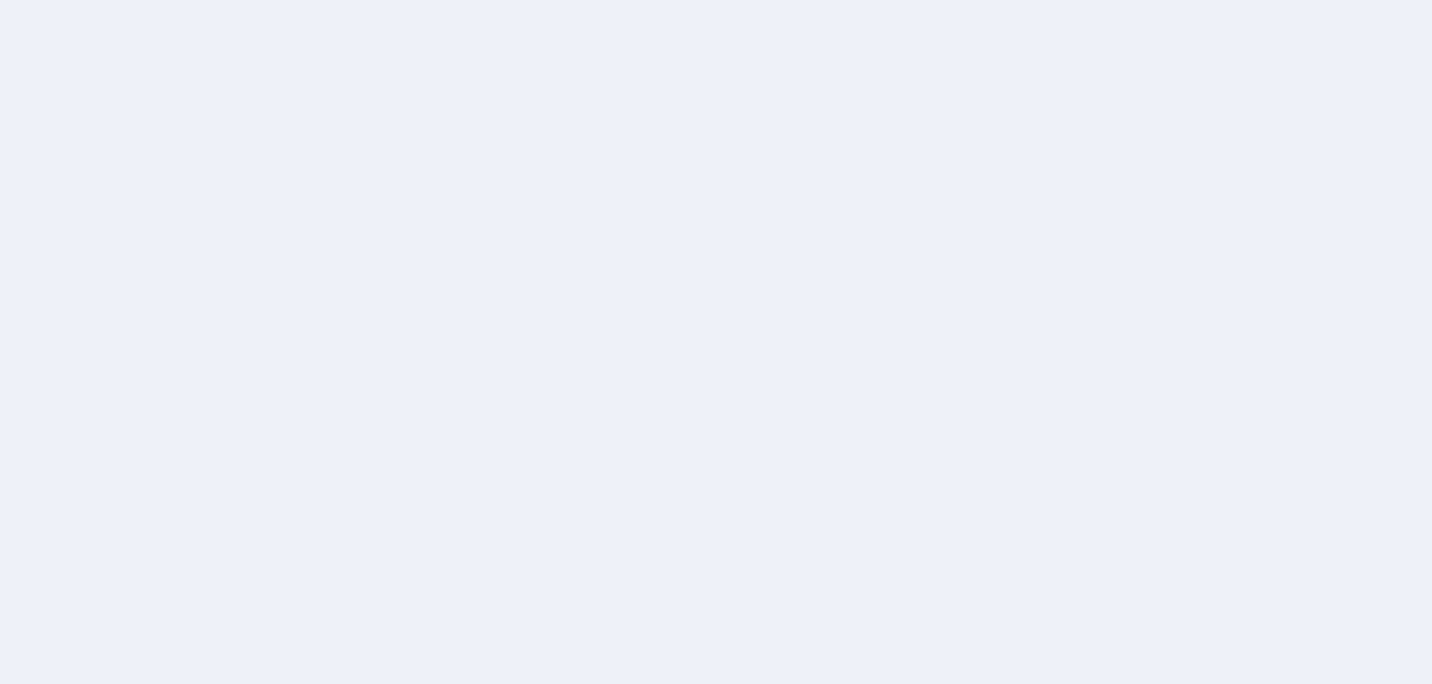 scroll, scrollTop: 0, scrollLeft: 0, axis: both 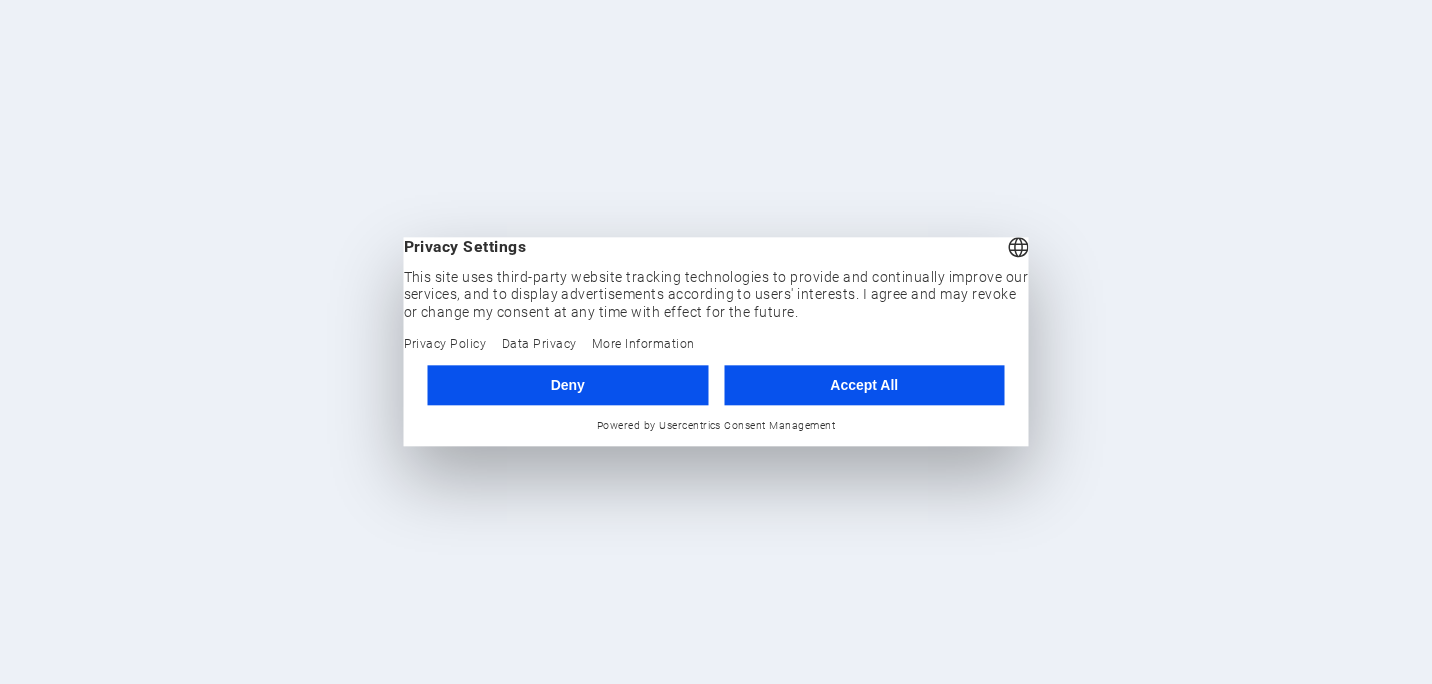 click on "Accept All" at bounding box center (864, 385) 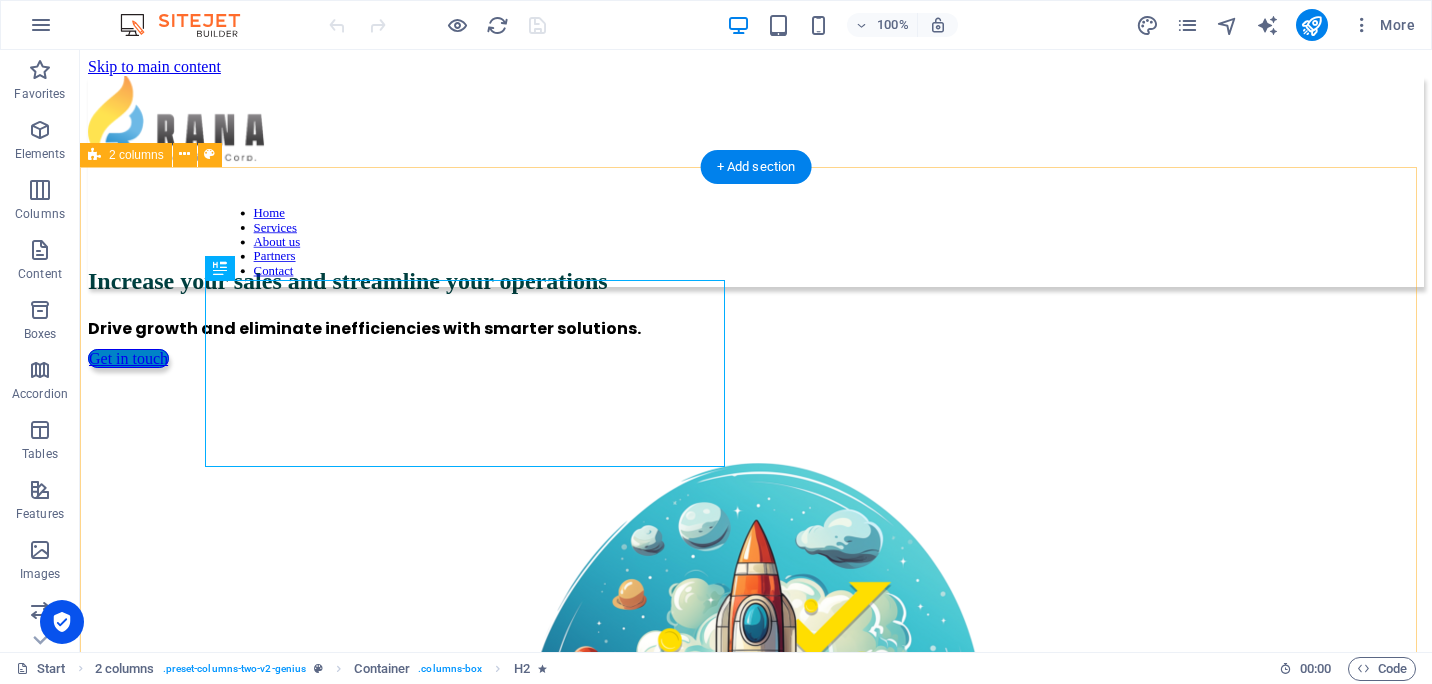 scroll, scrollTop: 0, scrollLeft: 0, axis: both 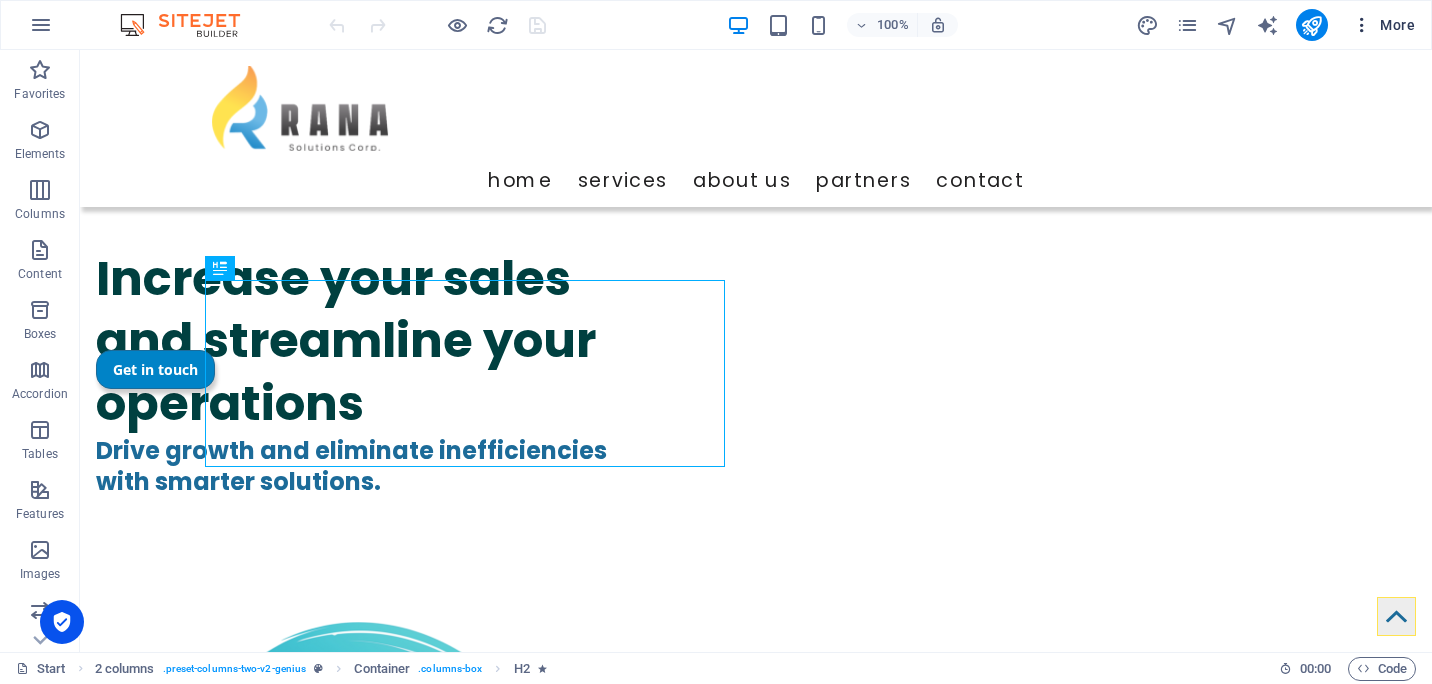 click at bounding box center (1362, 25) 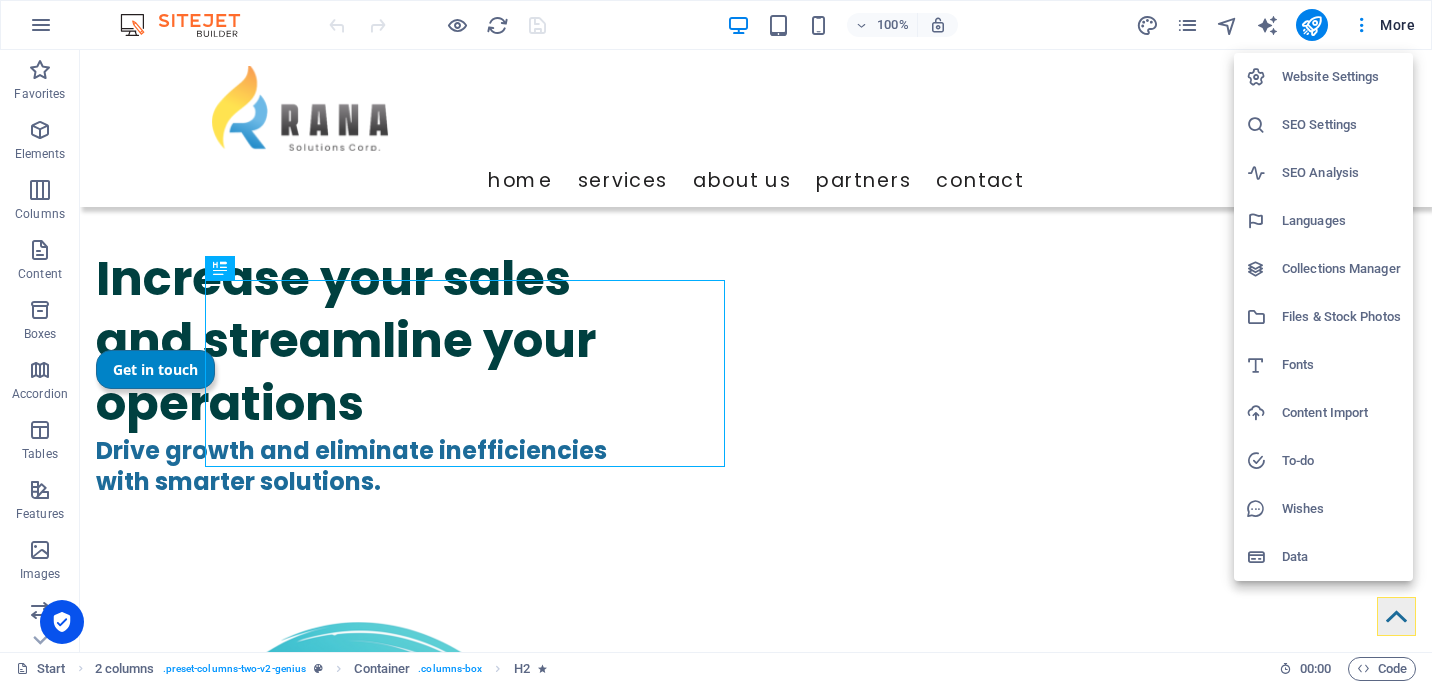 click on "Website Settings" at bounding box center [1341, 77] 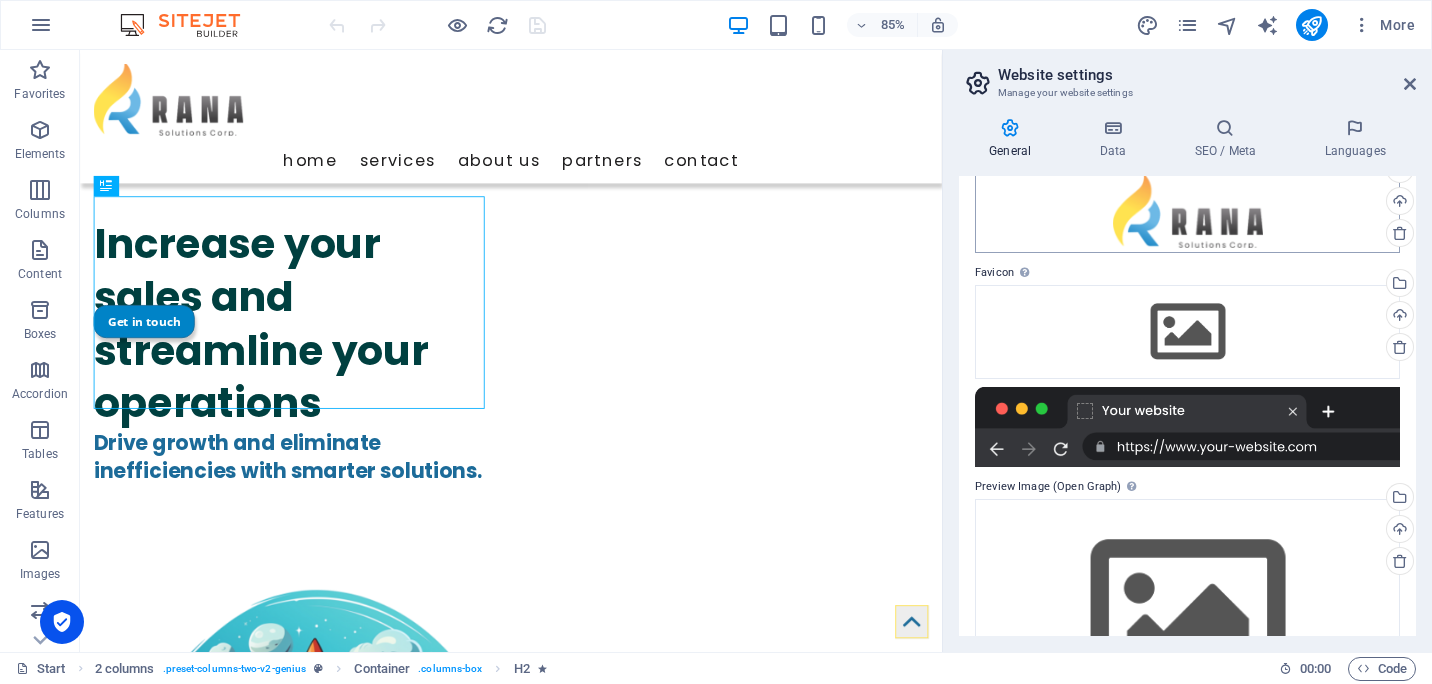 scroll, scrollTop: 209, scrollLeft: 0, axis: vertical 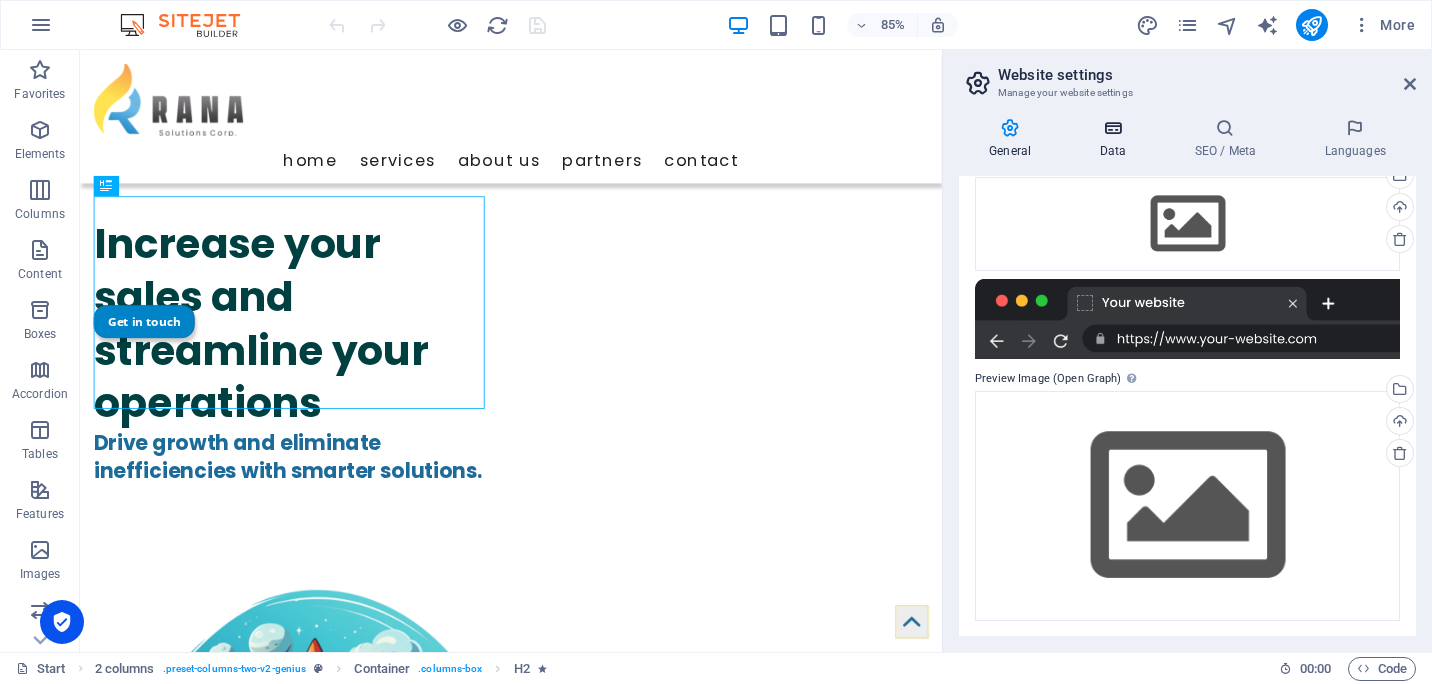 click on "Data" at bounding box center [1116, 139] 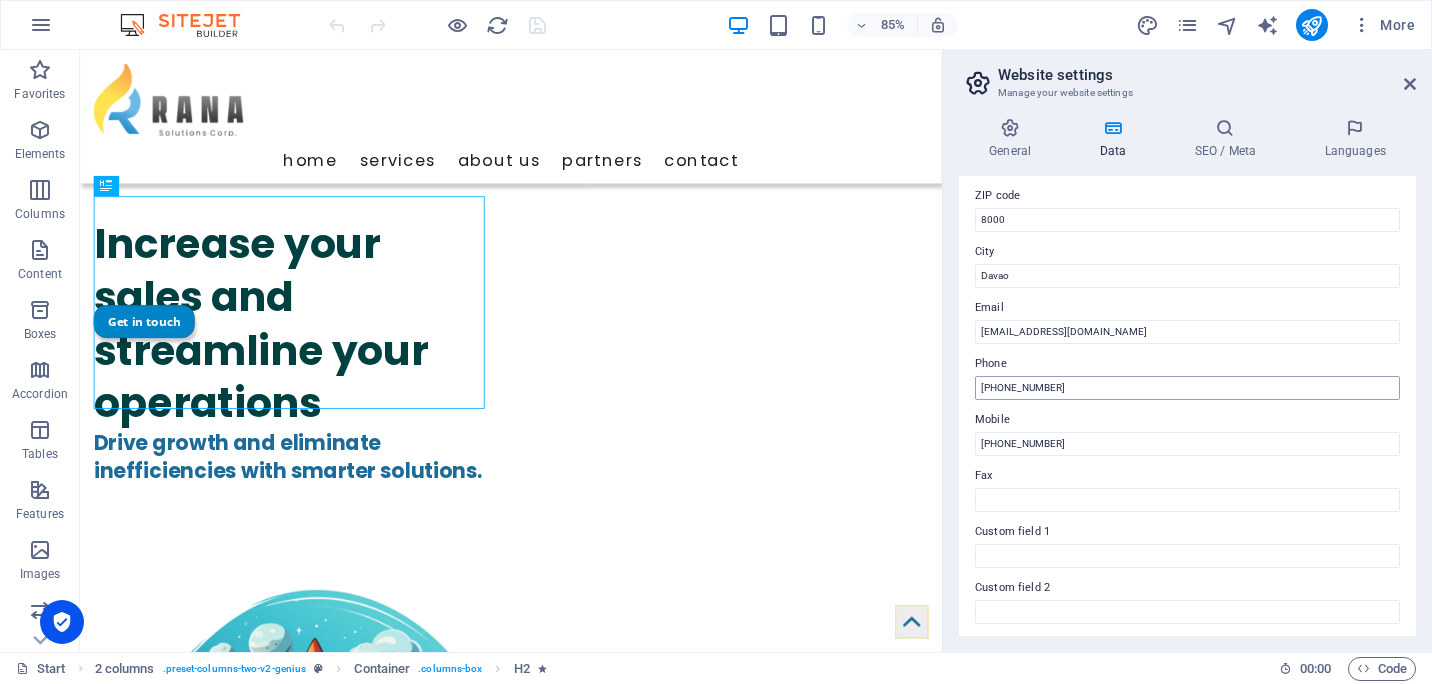 scroll, scrollTop: 270, scrollLeft: 0, axis: vertical 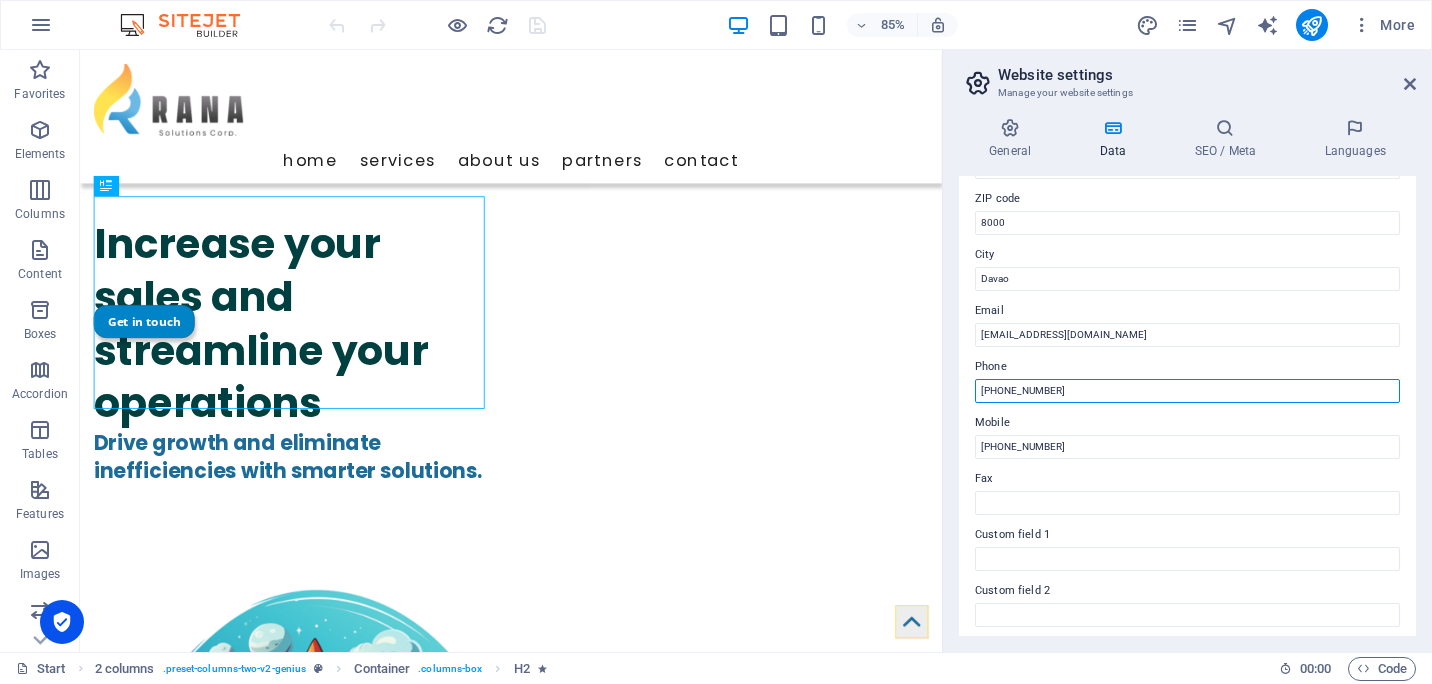 click on "[PHONE_NUMBER]" at bounding box center [1187, 391] 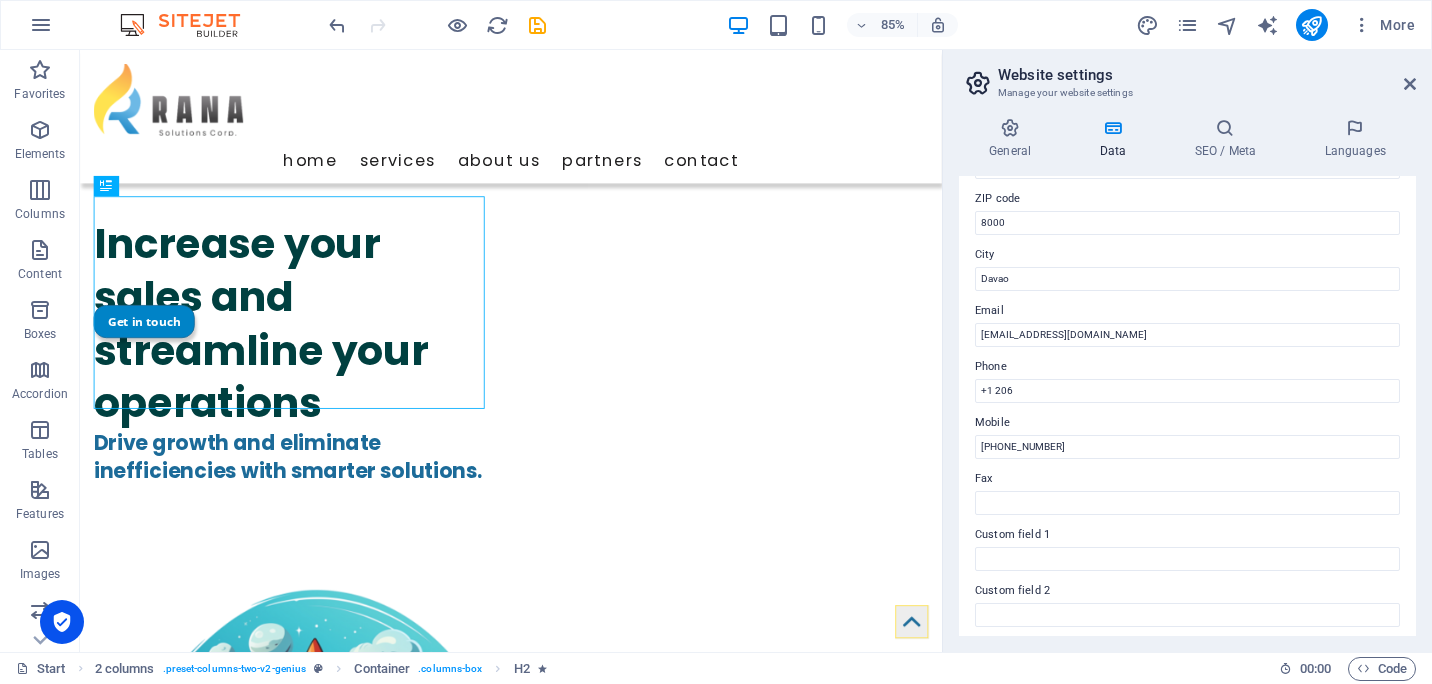 click on "Start 2 columns . preset-columns-two-v2-genius Container . columns-box H2" at bounding box center [639, 669] 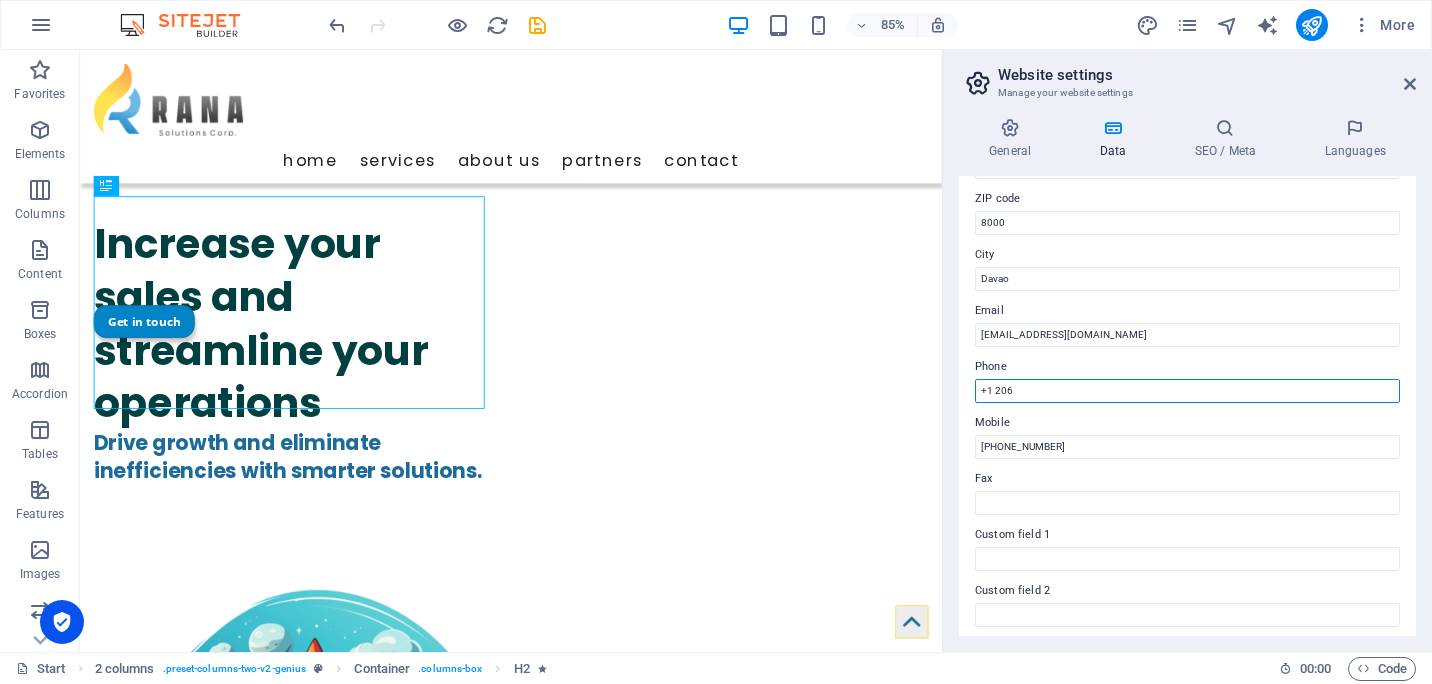 click on "+1 206" at bounding box center [1187, 391] 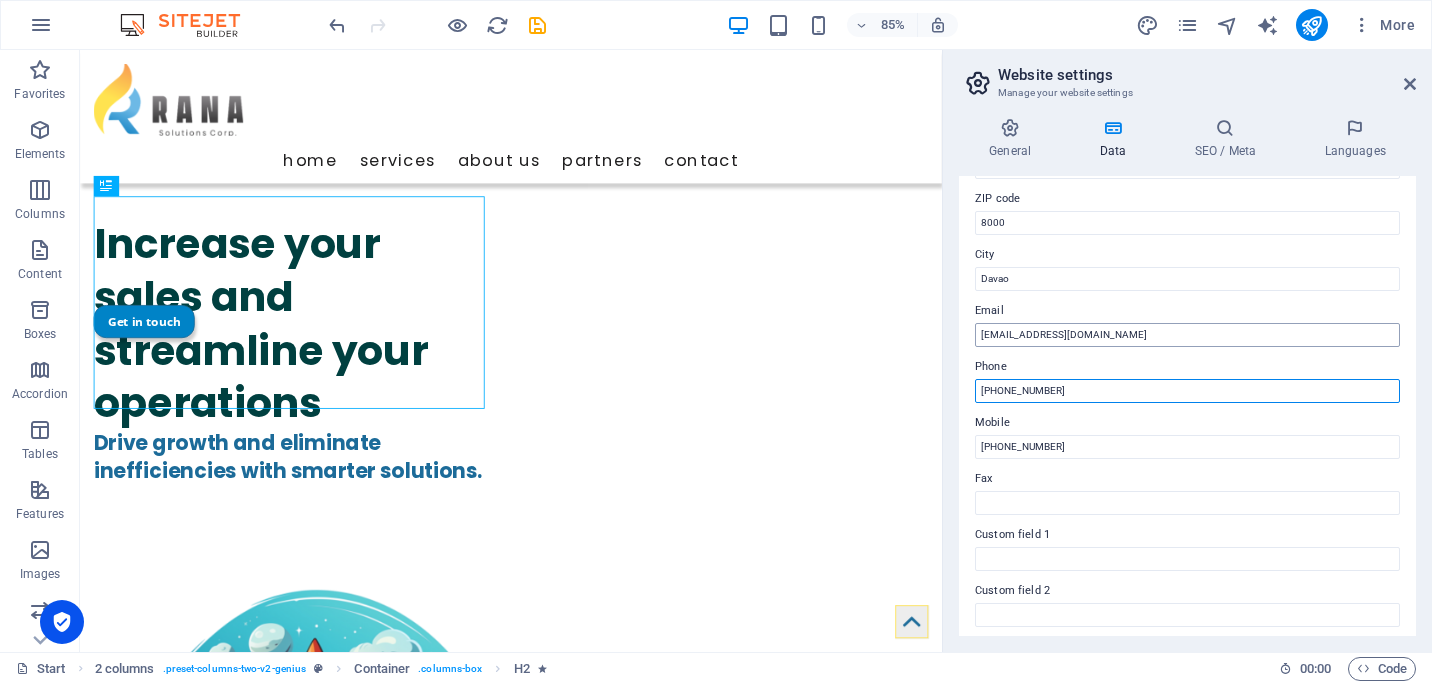 scroll, scrollTop: 500, scrollLeft: 0, axis: vertical 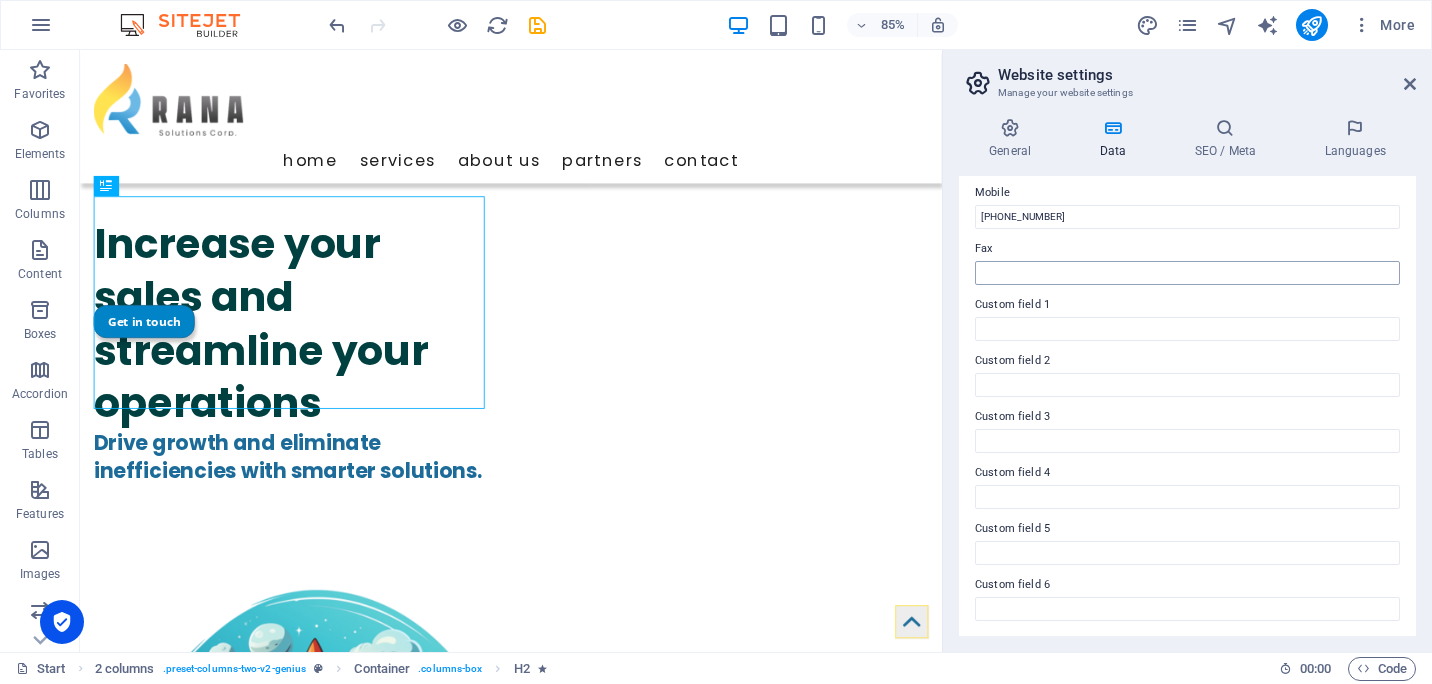 type on "[PHONE_NUMBER]" 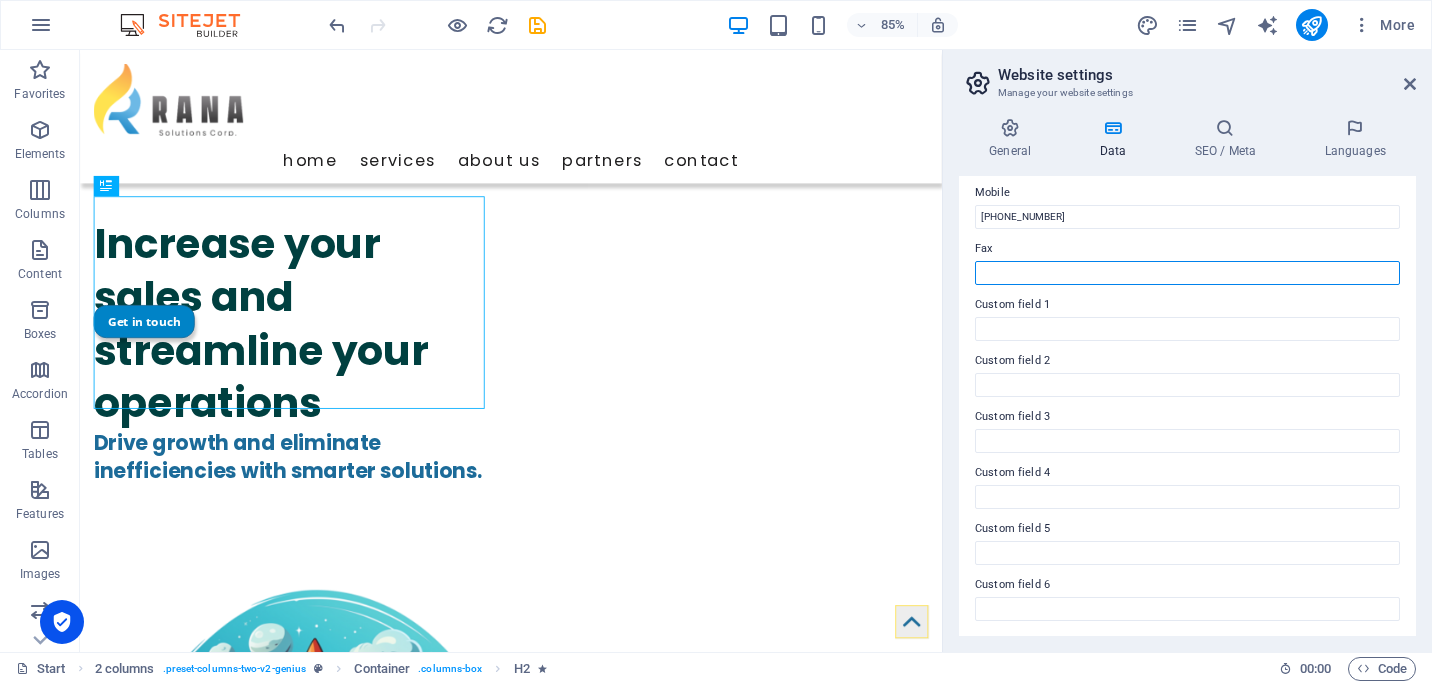 click on "Fax" at bounding box center [1187, 273] 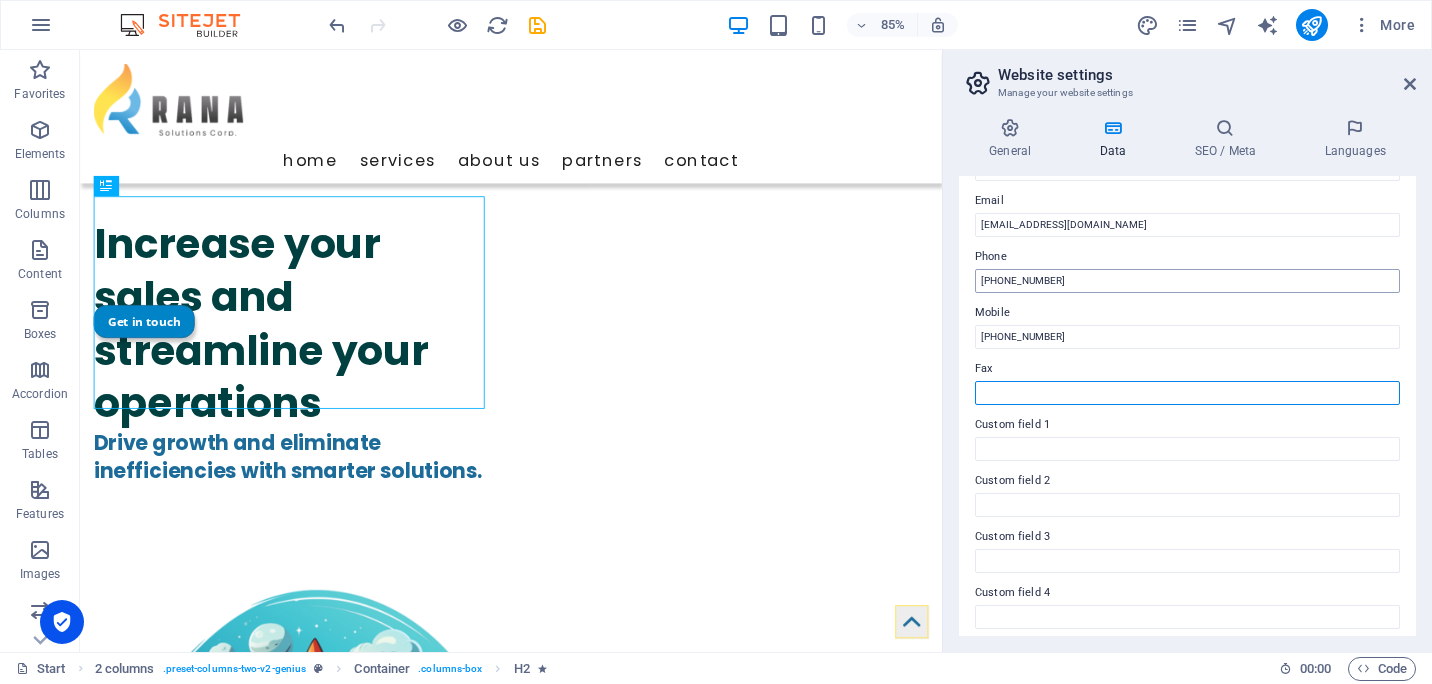 scroll, scrollTop: 381, scrollLeft: 0, axis: vertical 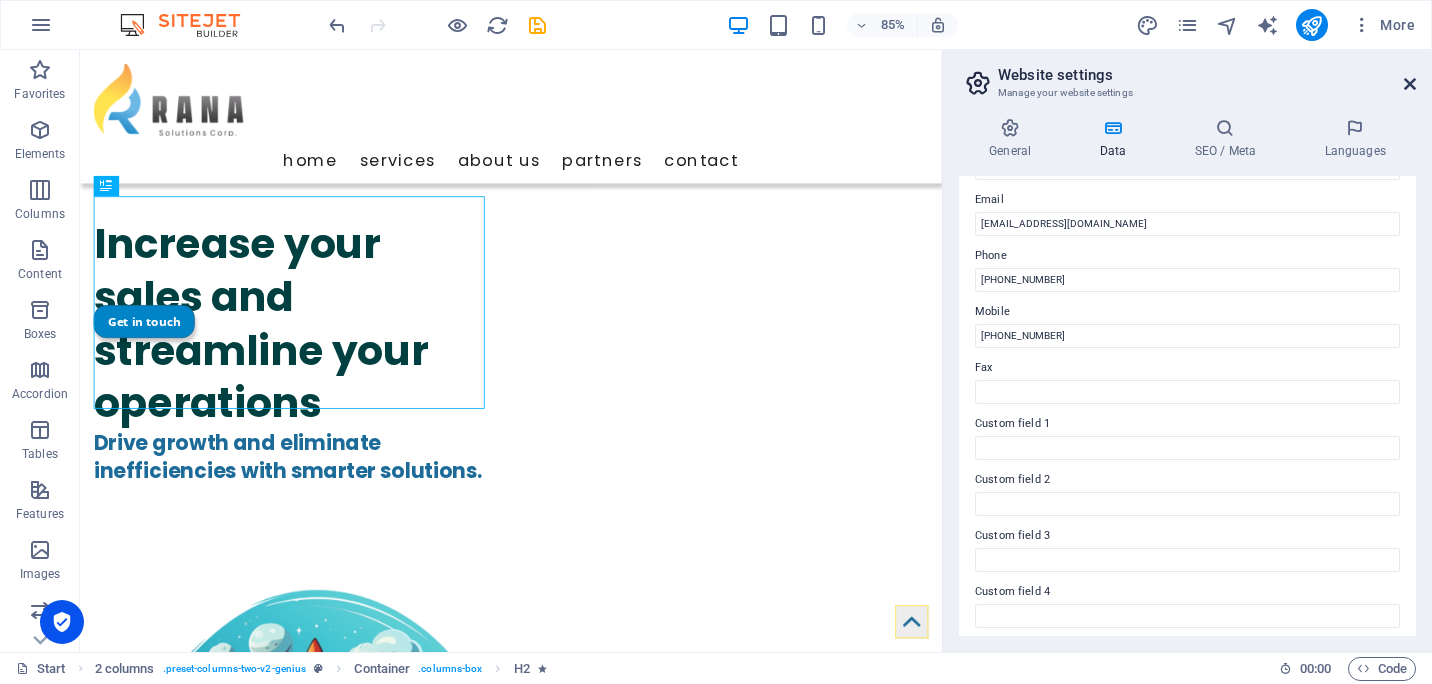click at bounding box center [1410, 84] 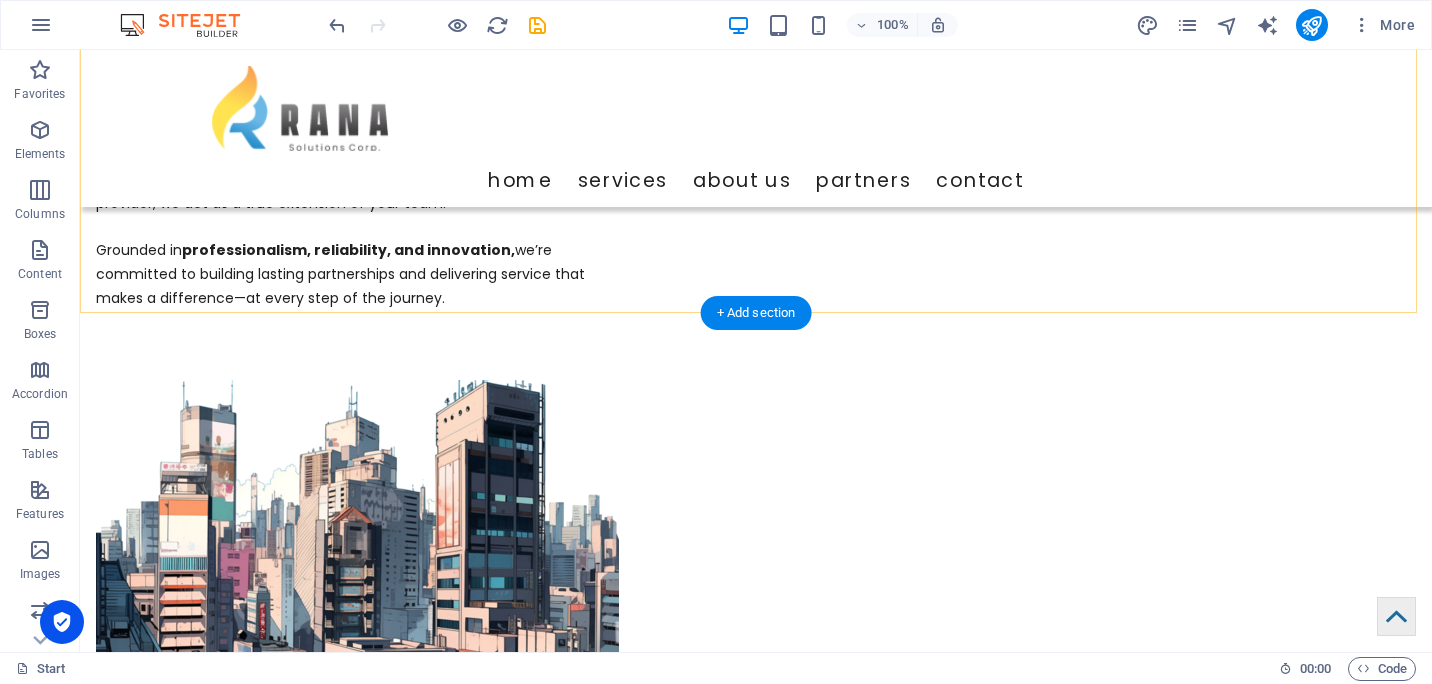 scroll, scrollTop: 3054, scrollLeft: 0, axis: vertical 